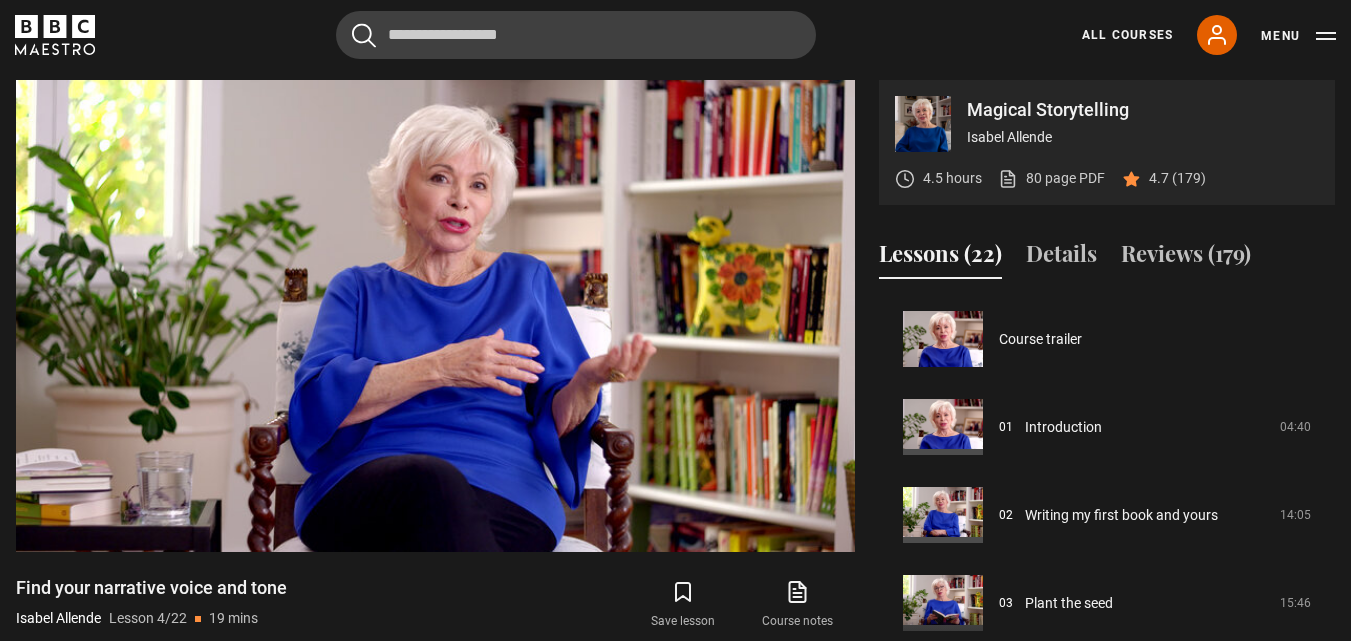scroll, scrollTop: 978, scrollLeft: 0, axis: vertical 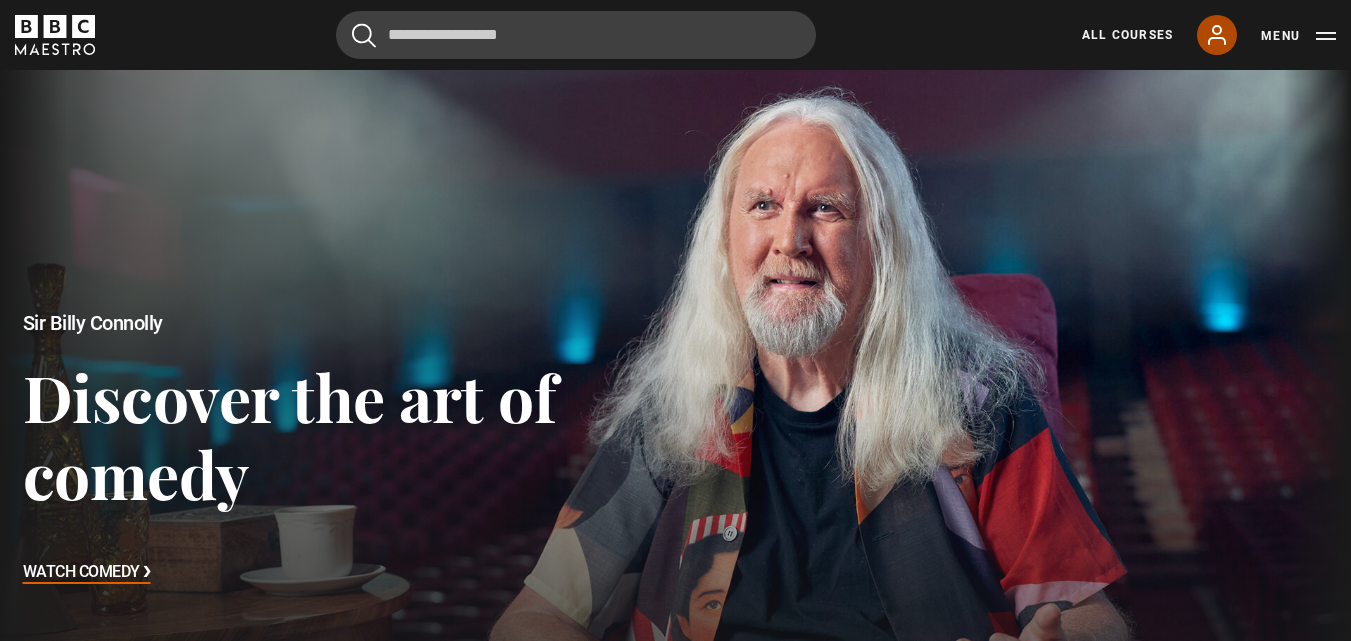 click 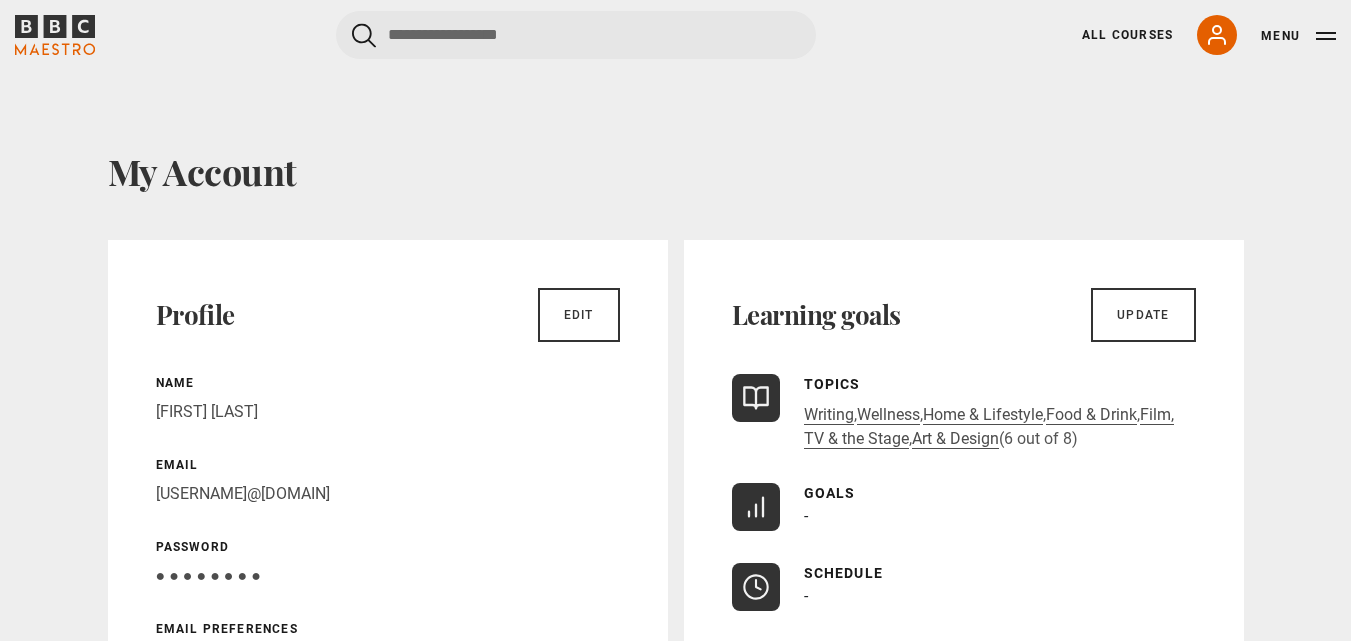 scroll, scrollTop: 0, scrollLeft: 0, axis: both 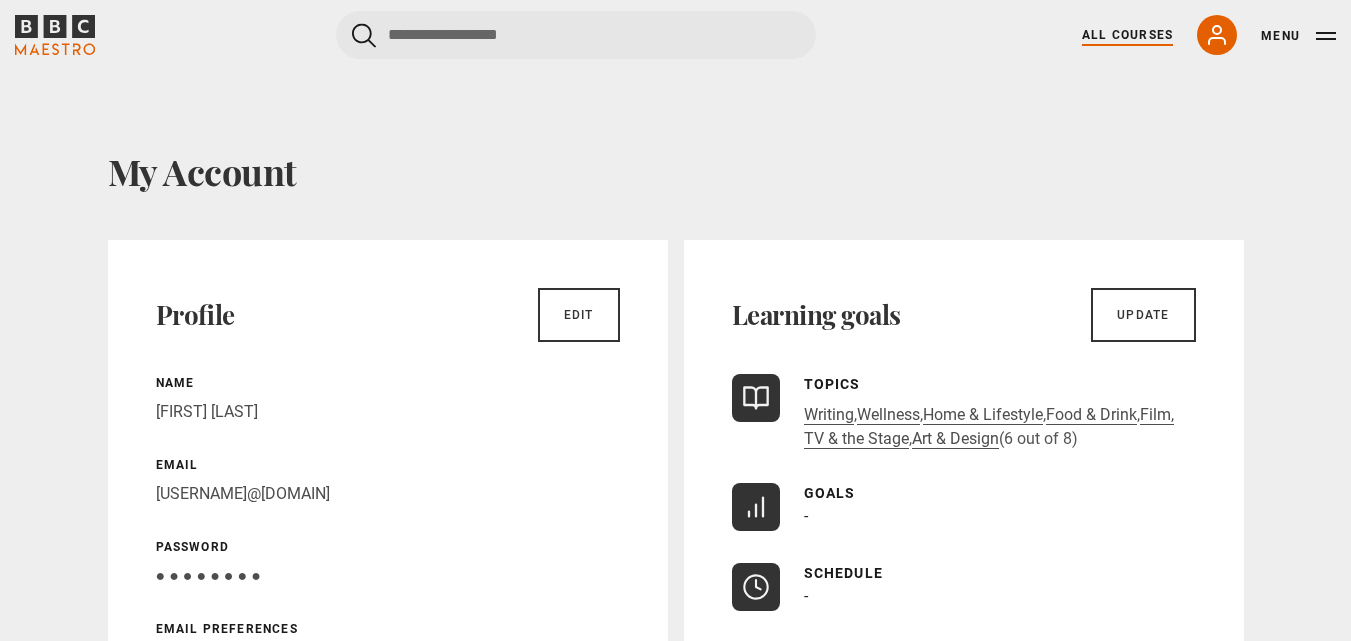 click on "All Courses" at bounding box center (1127, 35) 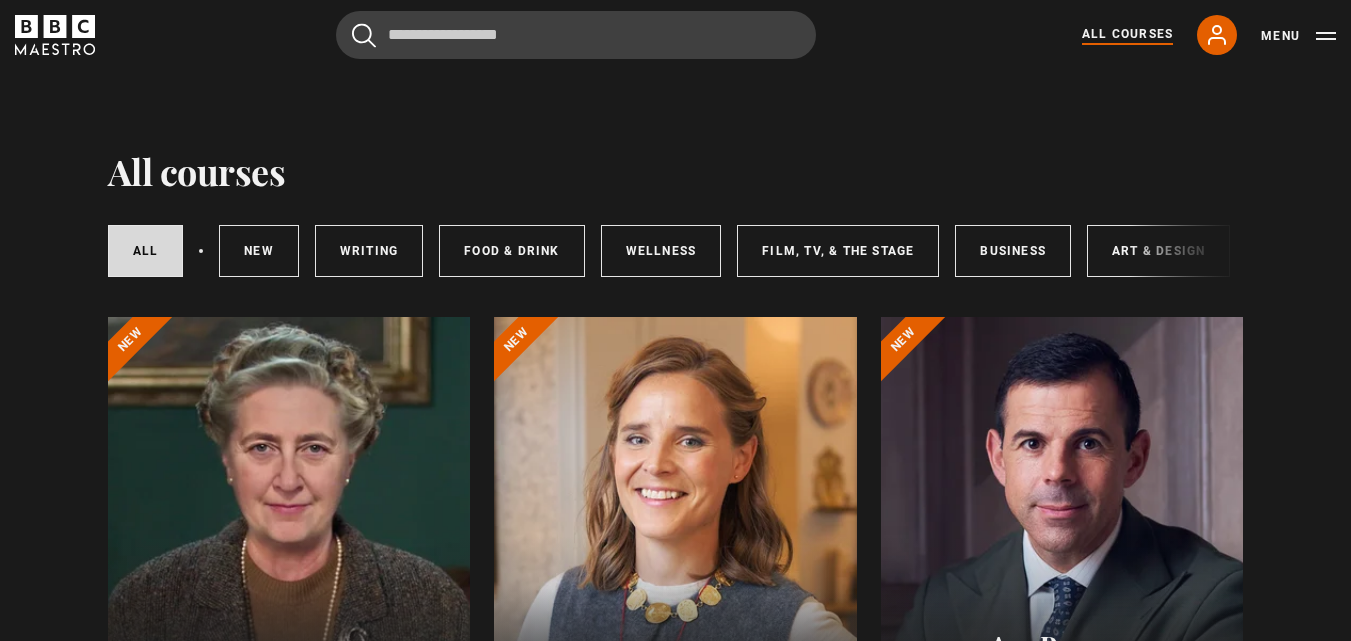 scroll, scrollTop: 0, scrollLeft: 0, axis: both 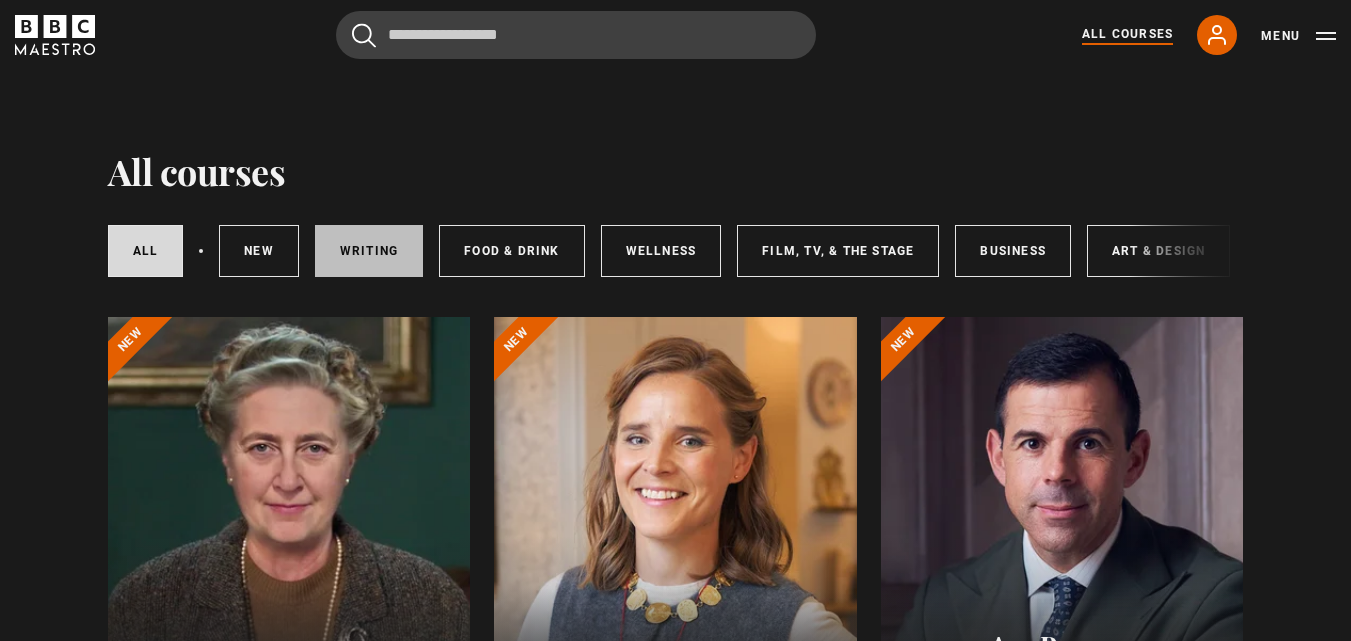 click on "Writing" at bounding box center [369, 251] 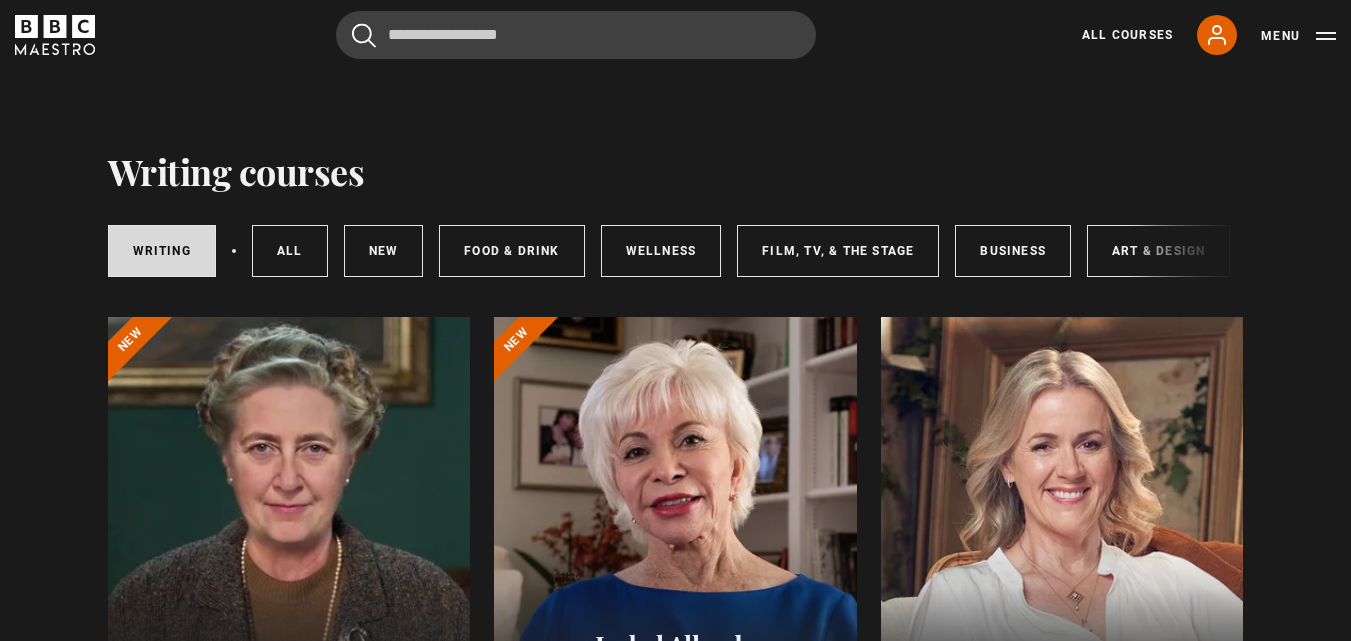 scroll, scrollTop: 0, scrollLeft: 0, axis: both 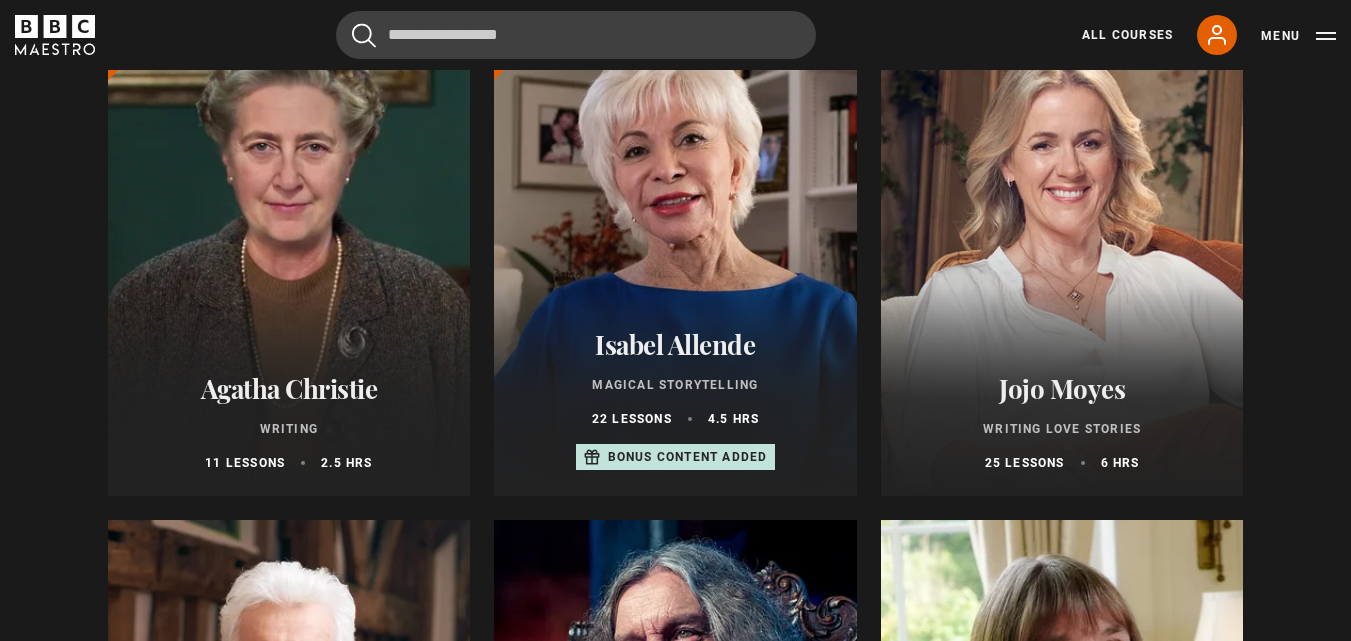 click on "Skip to main content
Cancel
Courses
Previous courses
Next courses
Agatha Christie Writing 12  Related Lessons New Ago Perrone Mastering Mixology 22  Related Lessons New Isabel Allende Magical Storytelling 22  Related Lessons New Evy Poumpouras The Art of Influence 24  Related Lessons New Trinny Woodall Thriving in Business 24  Related Lessons Beata Heuman Interior Design 20  Related Lessons New Eric Vetro Sing Like the Stars 31  Related Lessons Stephanie Romiszewski  Sleep Better 21  Related Lessons Jo Malone CBE 7" at bounding box center (675, 1861) 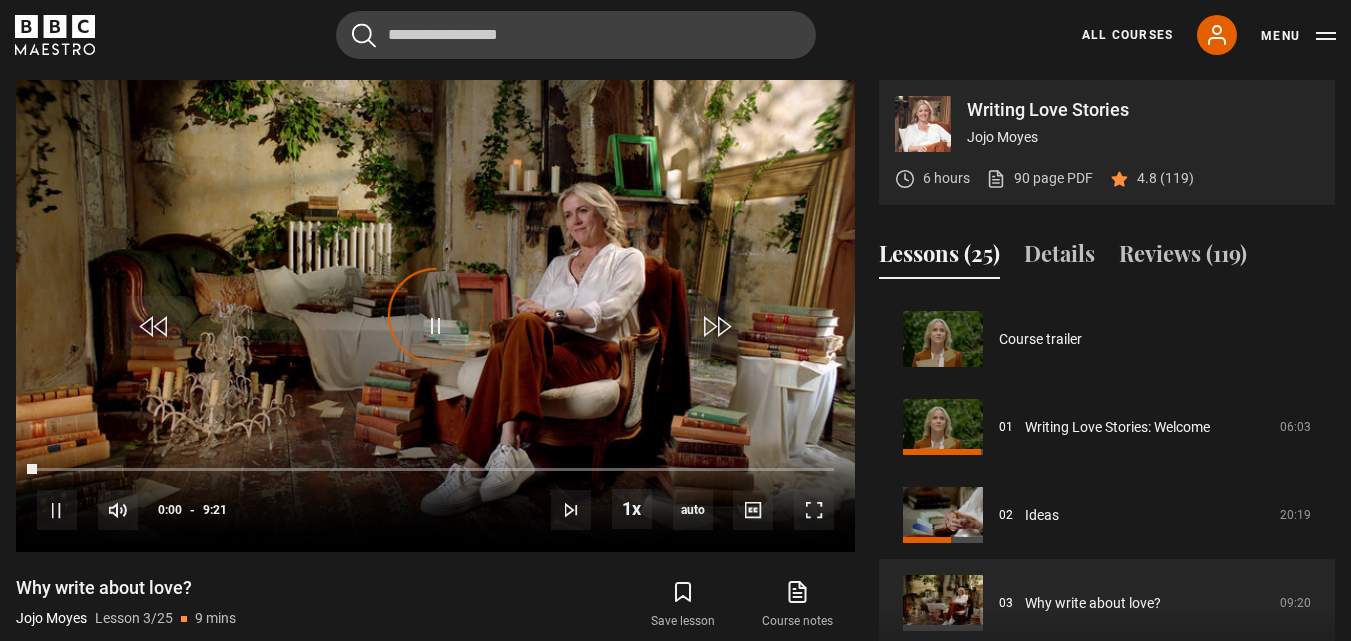 scroll, scrollTop: 870, scrollLeft: 0, axis: vertical 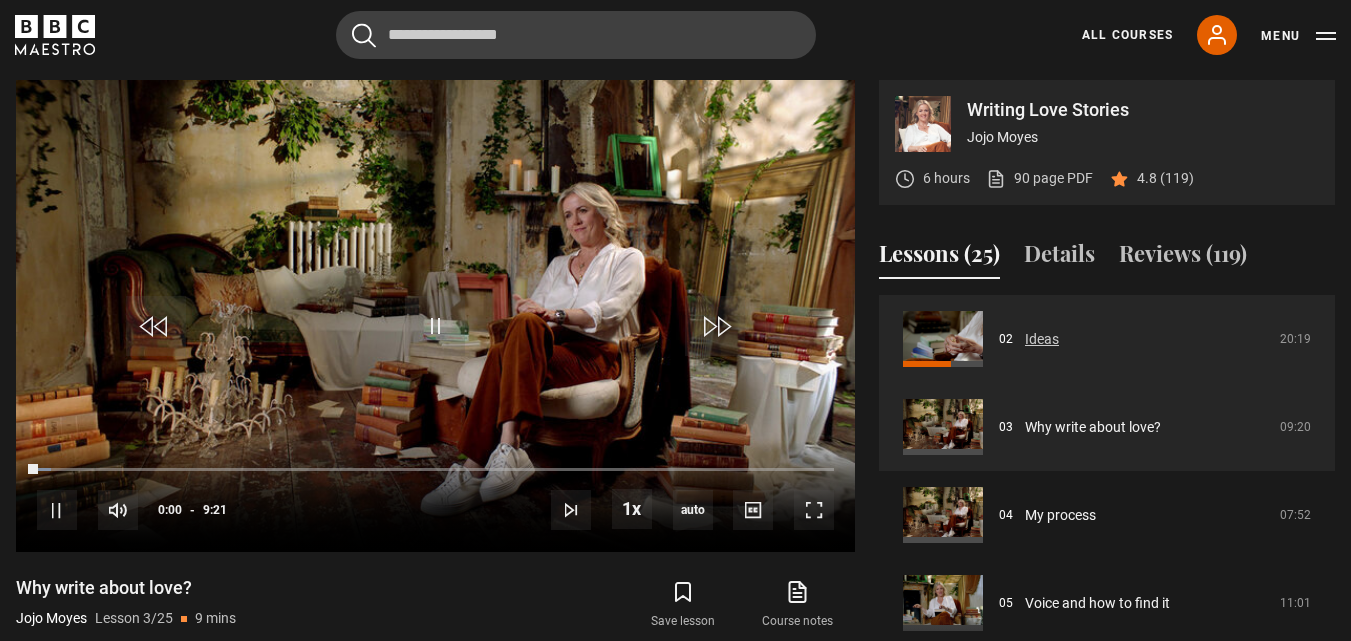 click on "Ideas" at bounding box center (1042, 339) 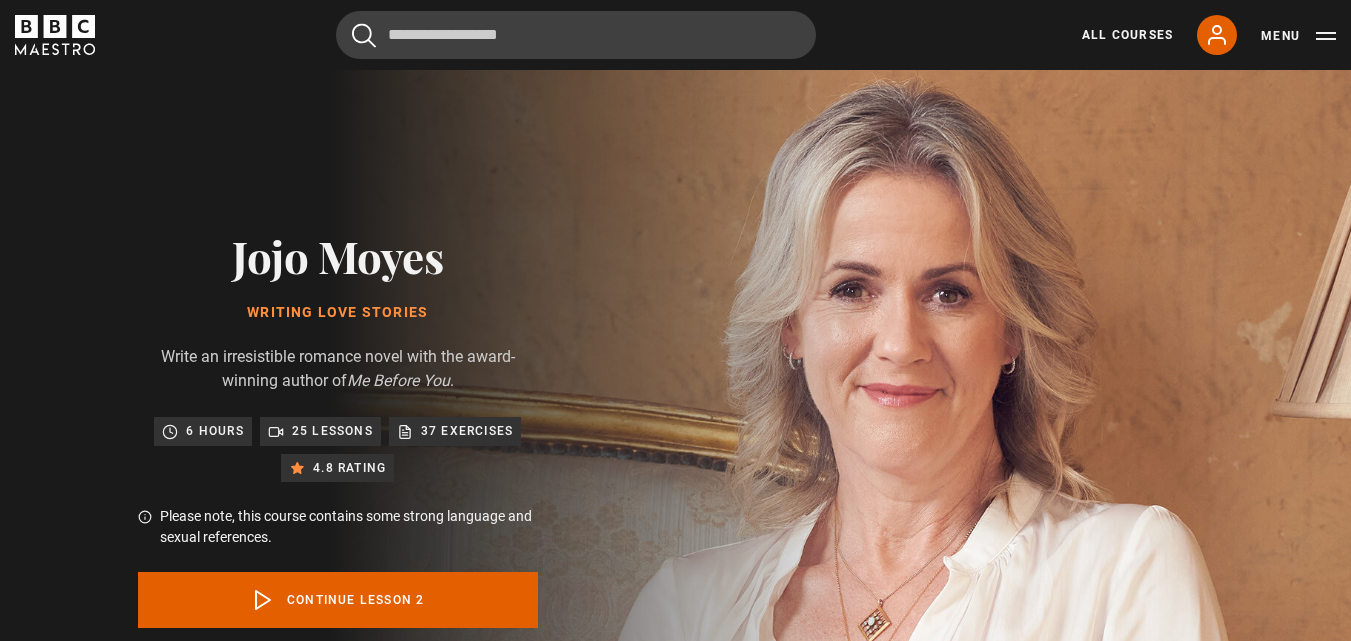scroll, scrollTop: 870, scrollLeft: 0, axis: vertical 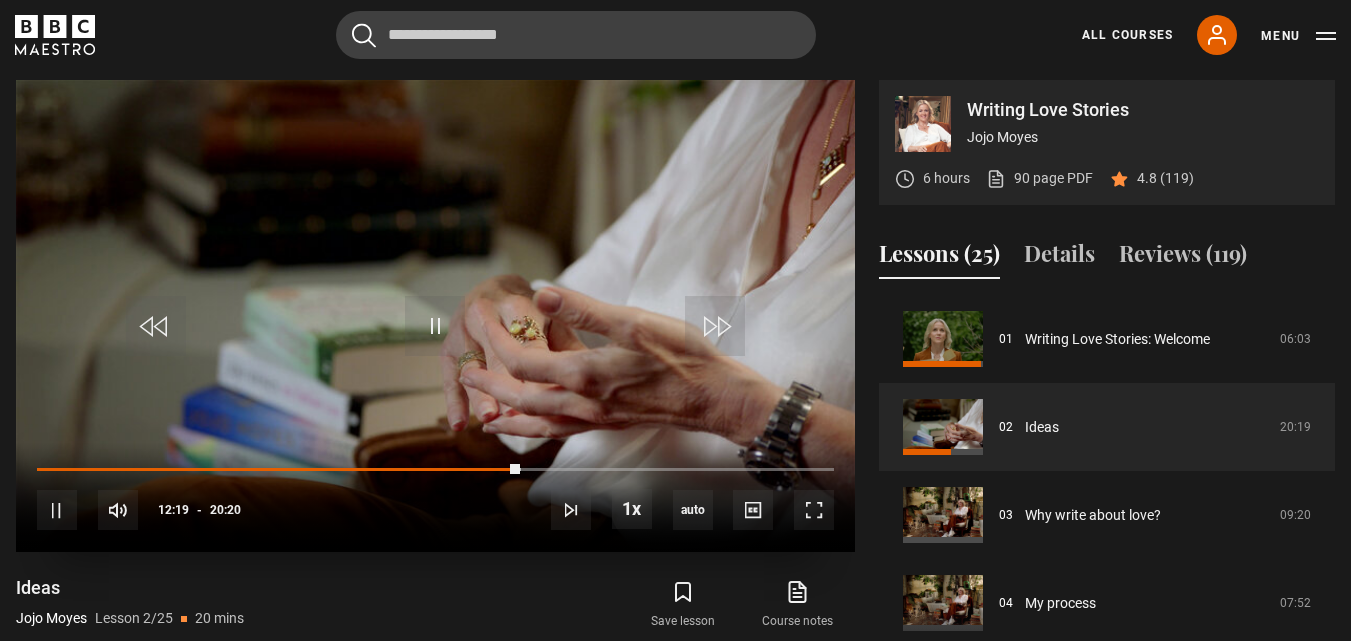 click on "10s Skip Back 10 seconds Pause 10s Skip Forward 10 seconds Loaded :  60.66% 12:19 Pause Mute Current Time  12:19 - Duration  20:20
[FIRST] [LAST]
Lesson 2
Ideas
1x Playback Rate 2x 1.5x 1x , selected 0.5x auto Quality 360p 720p 1080p 2160p Auto , selected Captions captions off , selected English  Captions" at bounding box center (435, 497) 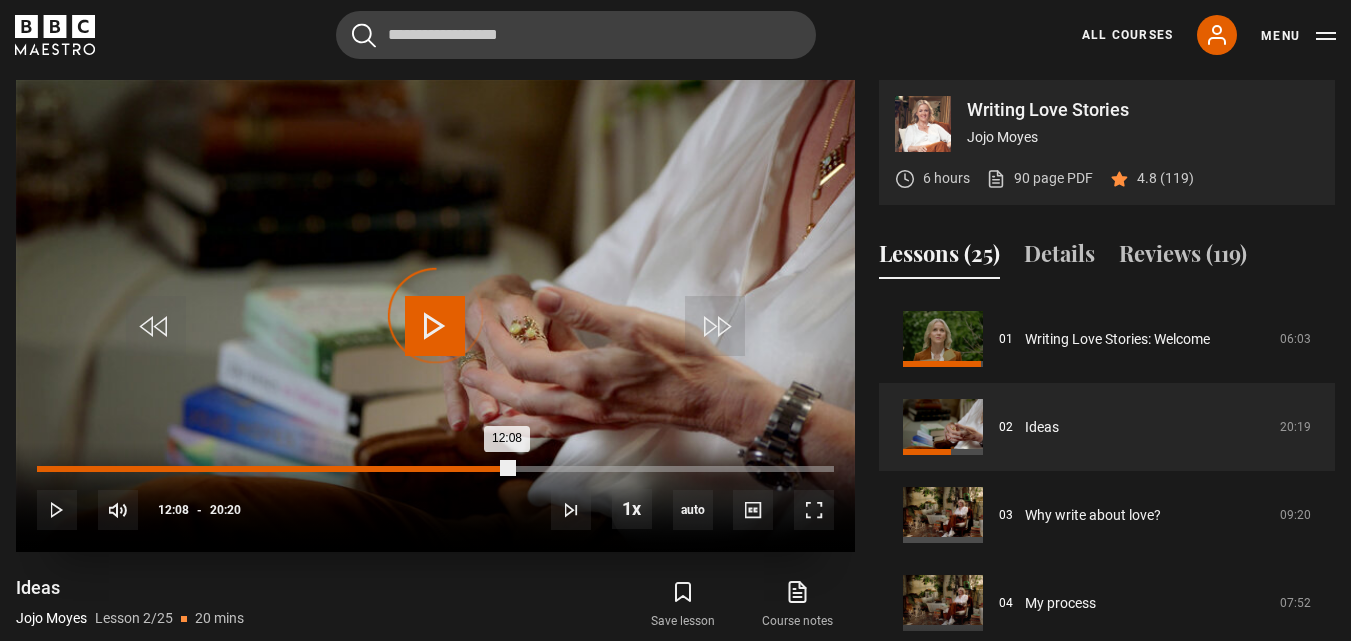 drag, startPoint x: 513, startPoint y: 467, endPoint x: 480, endPoint y: 478, distance: 34.785053 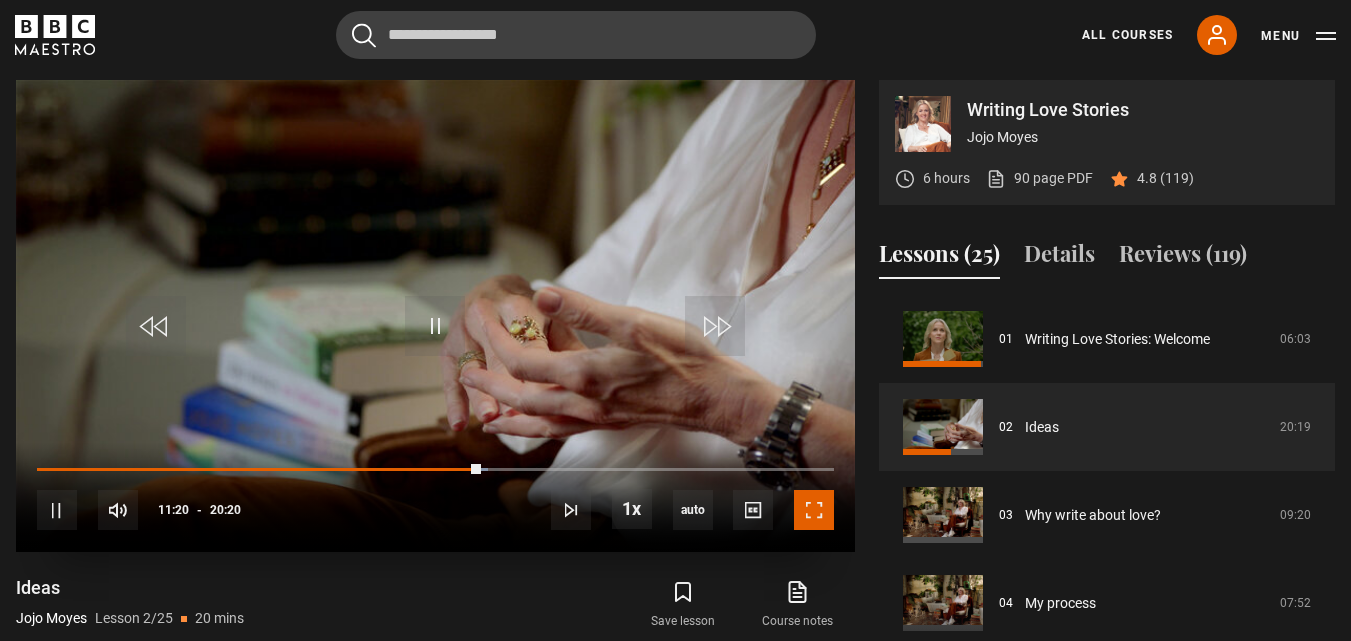 click at bounding box center (814, 510) 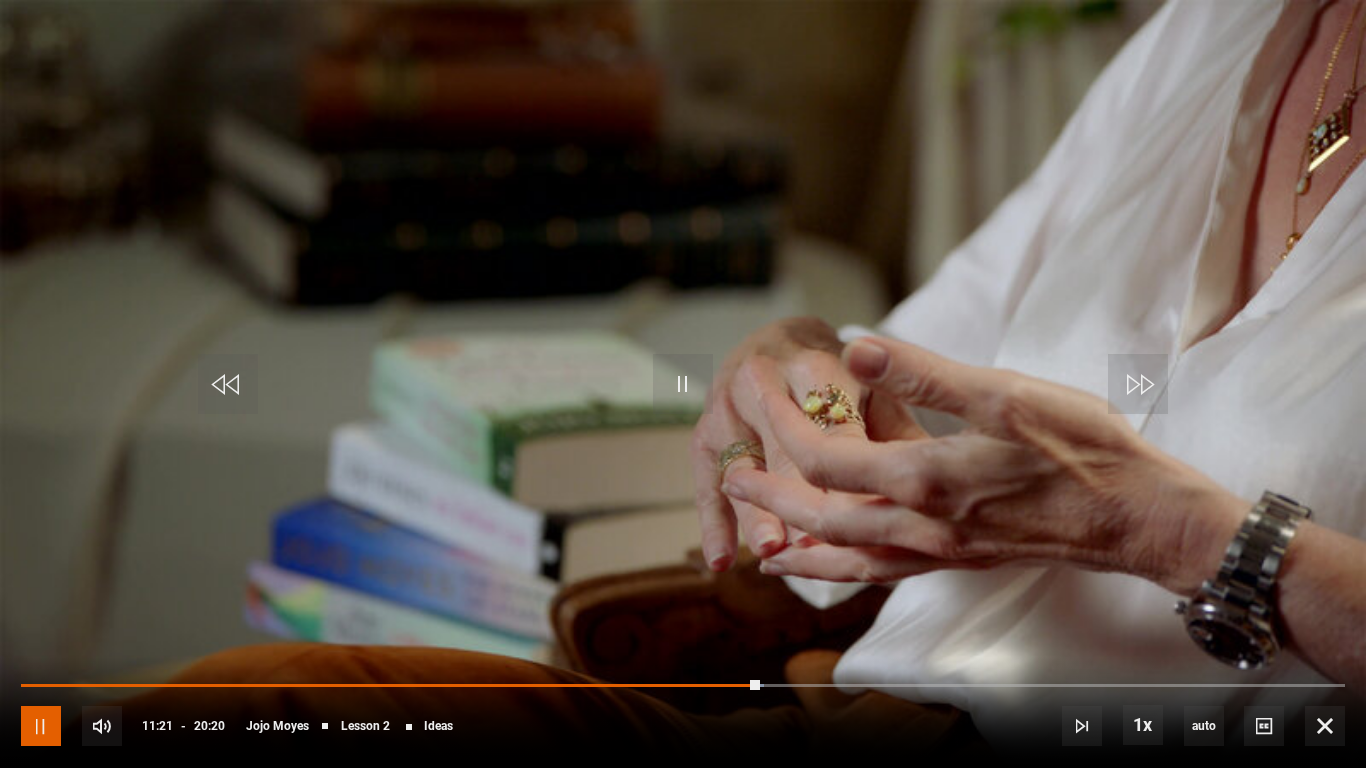 click at bounding box center [41, 726] 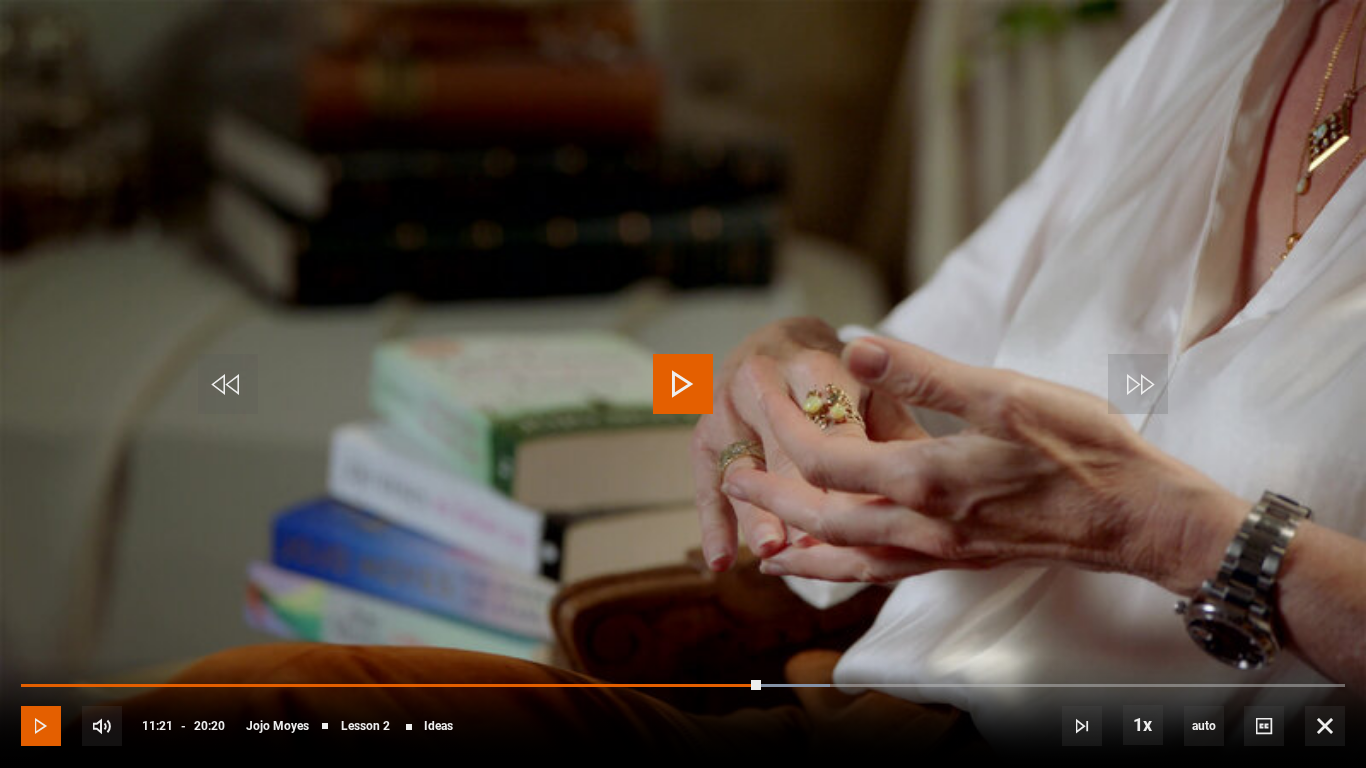 click at bounding box center [41, 726] 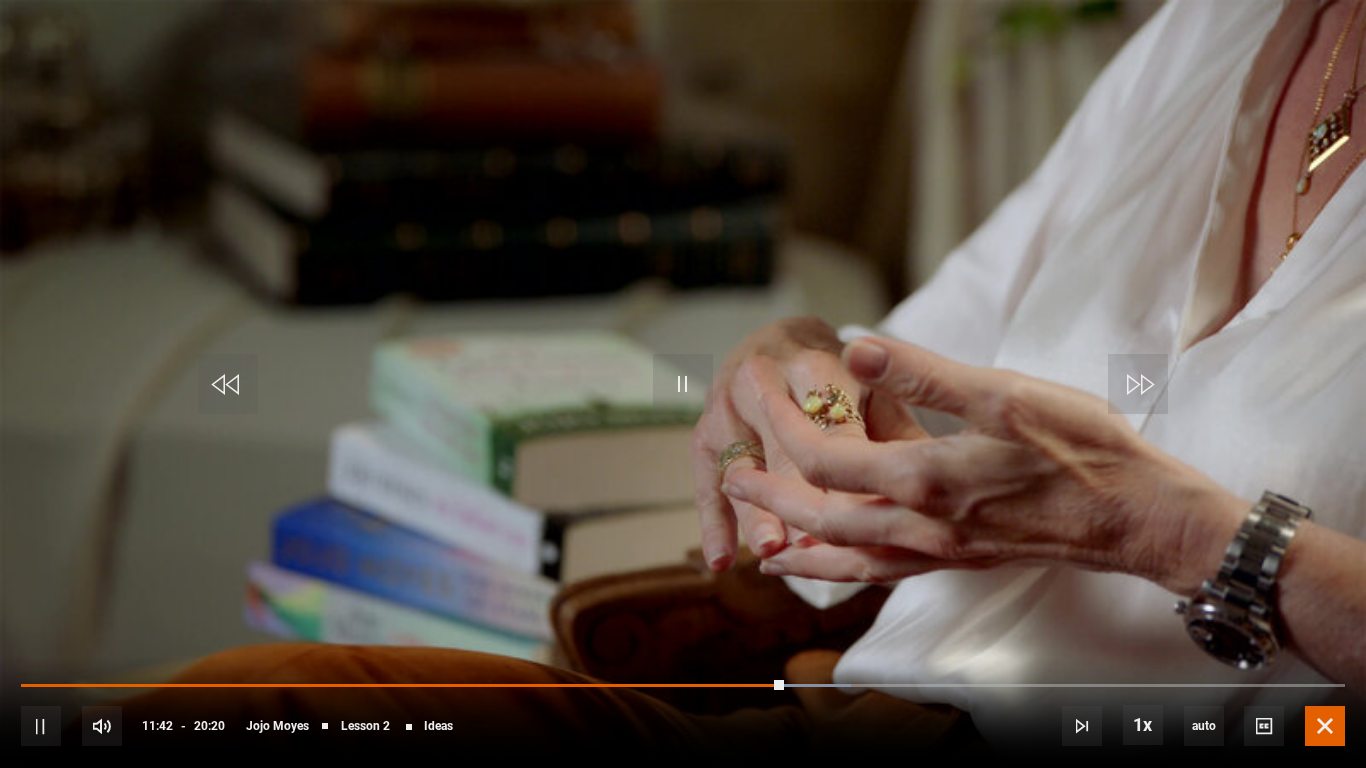click at bounding box center [1325, 726] 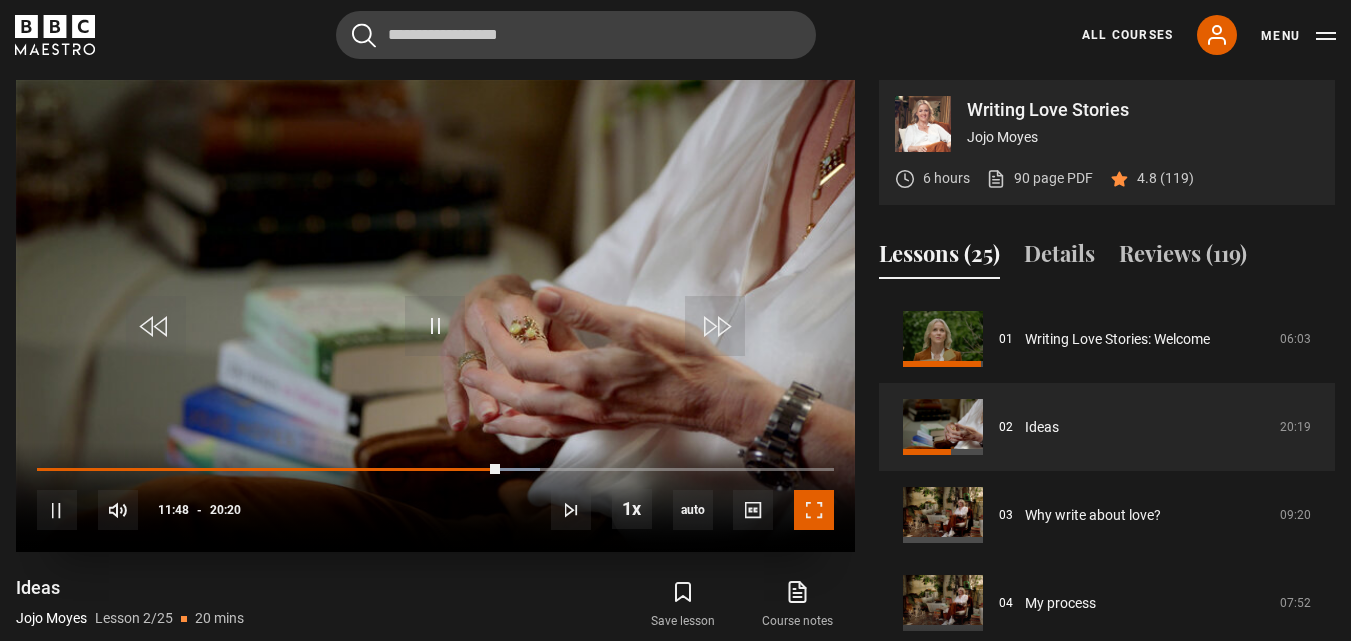 drag, startPoint x: 818, startPoint y: 525, endPoint x: 818, endPoint y: 612, distance: 87 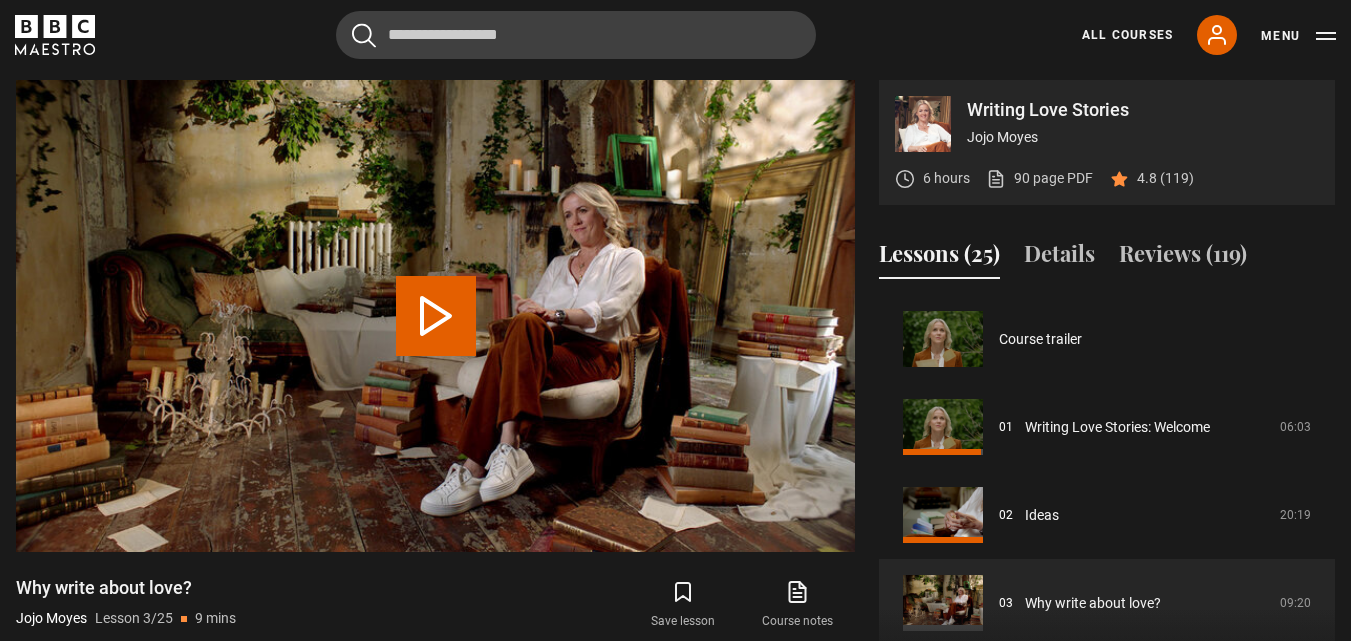 scroll, scrollTop: 176, scrollLeft: 0, axis: vertical 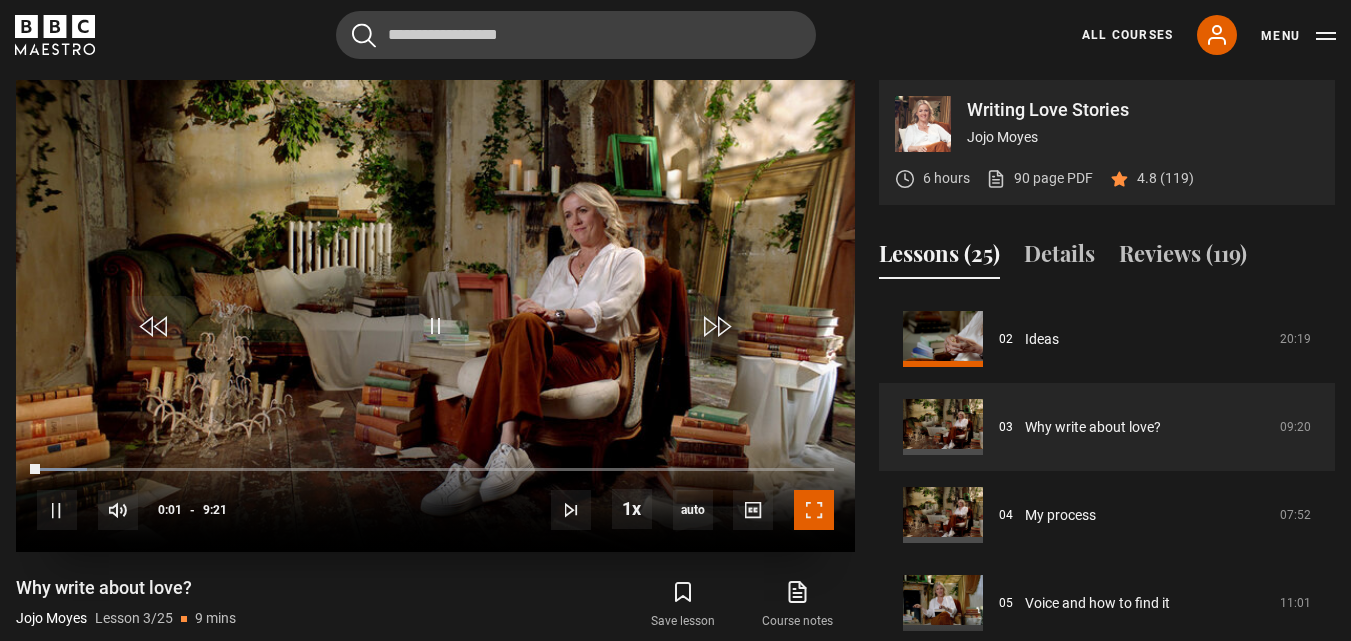 drag, startPoint x: 818, startPoint y: 612, endPoint x: 818, endPoint y: 525, distance: 87 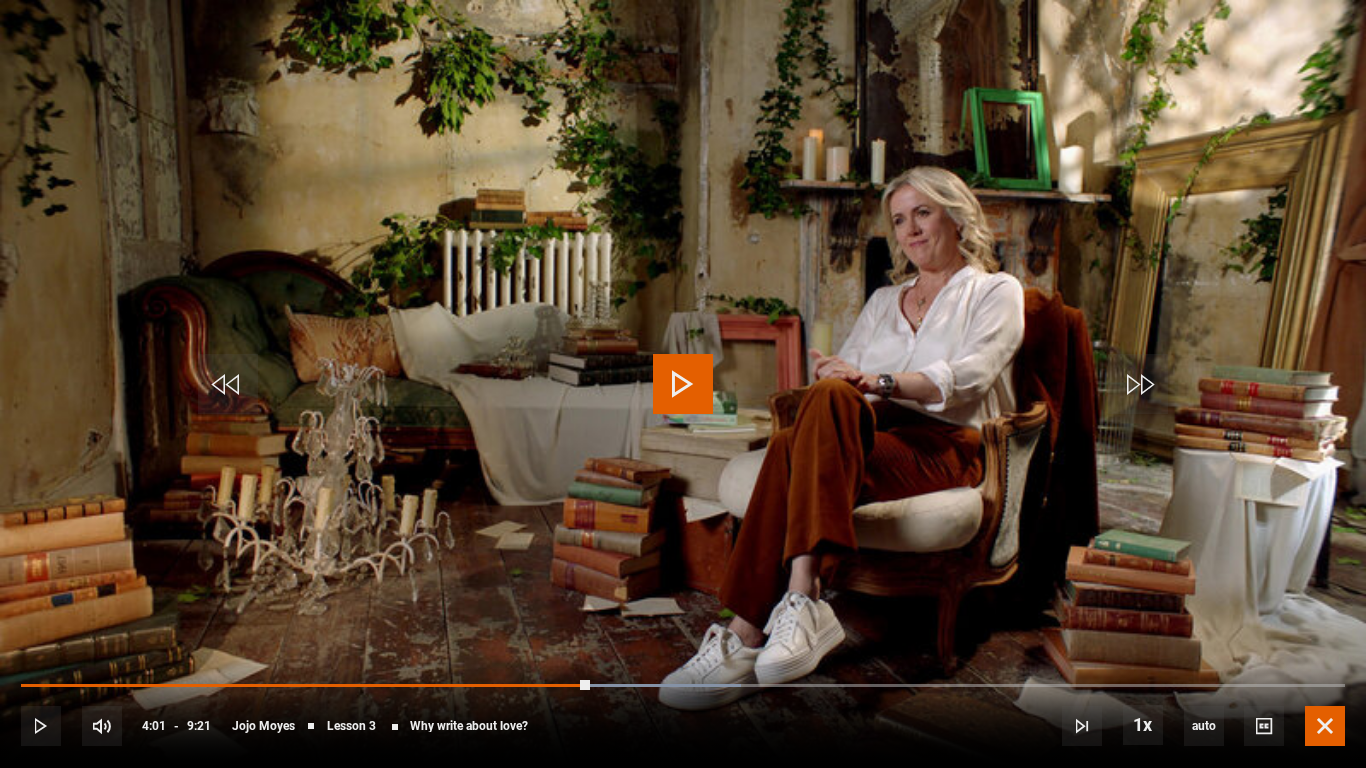 click at bounding box center [1325, 726] 